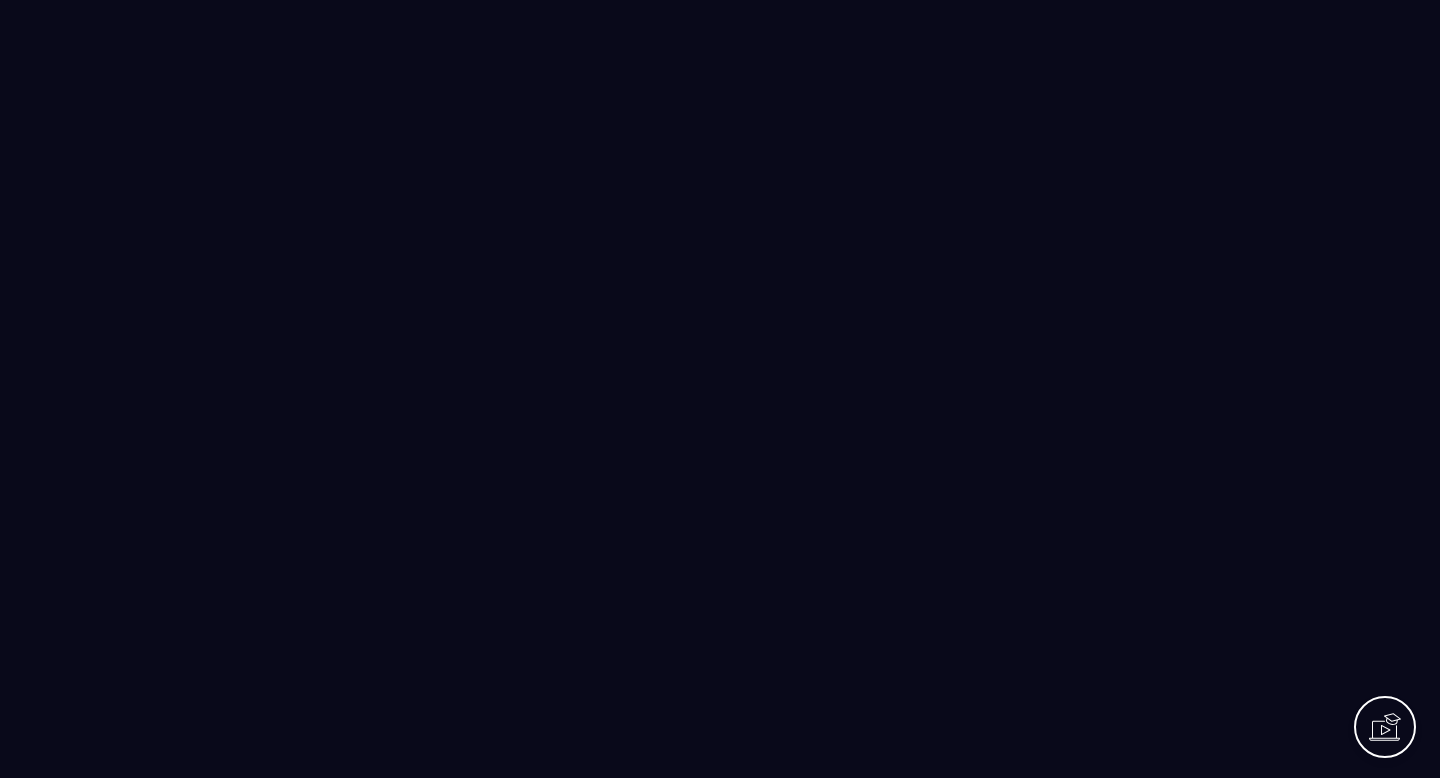 scroll, scrollTop: 0, scrollLeft: 0, axis: both 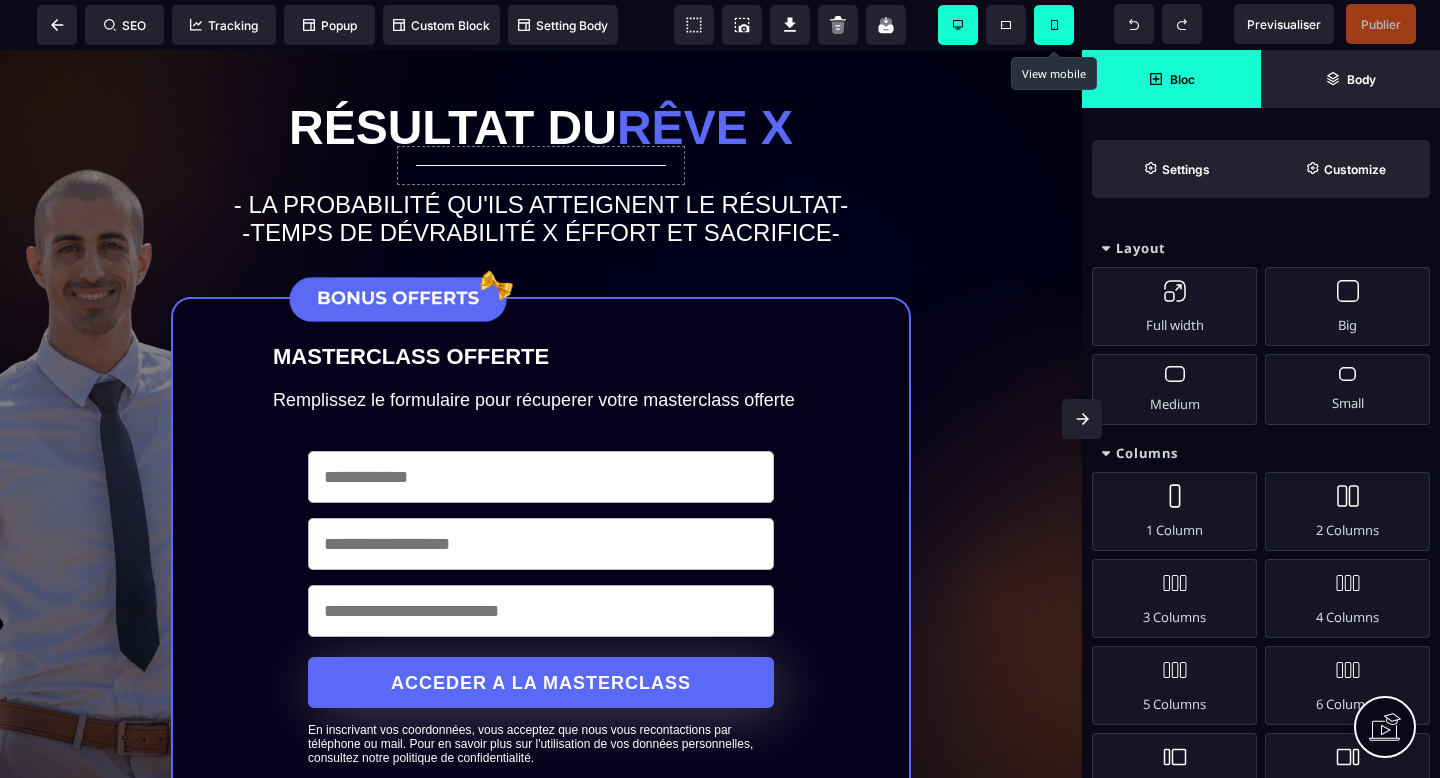 click at bounding box center [1054, 25] 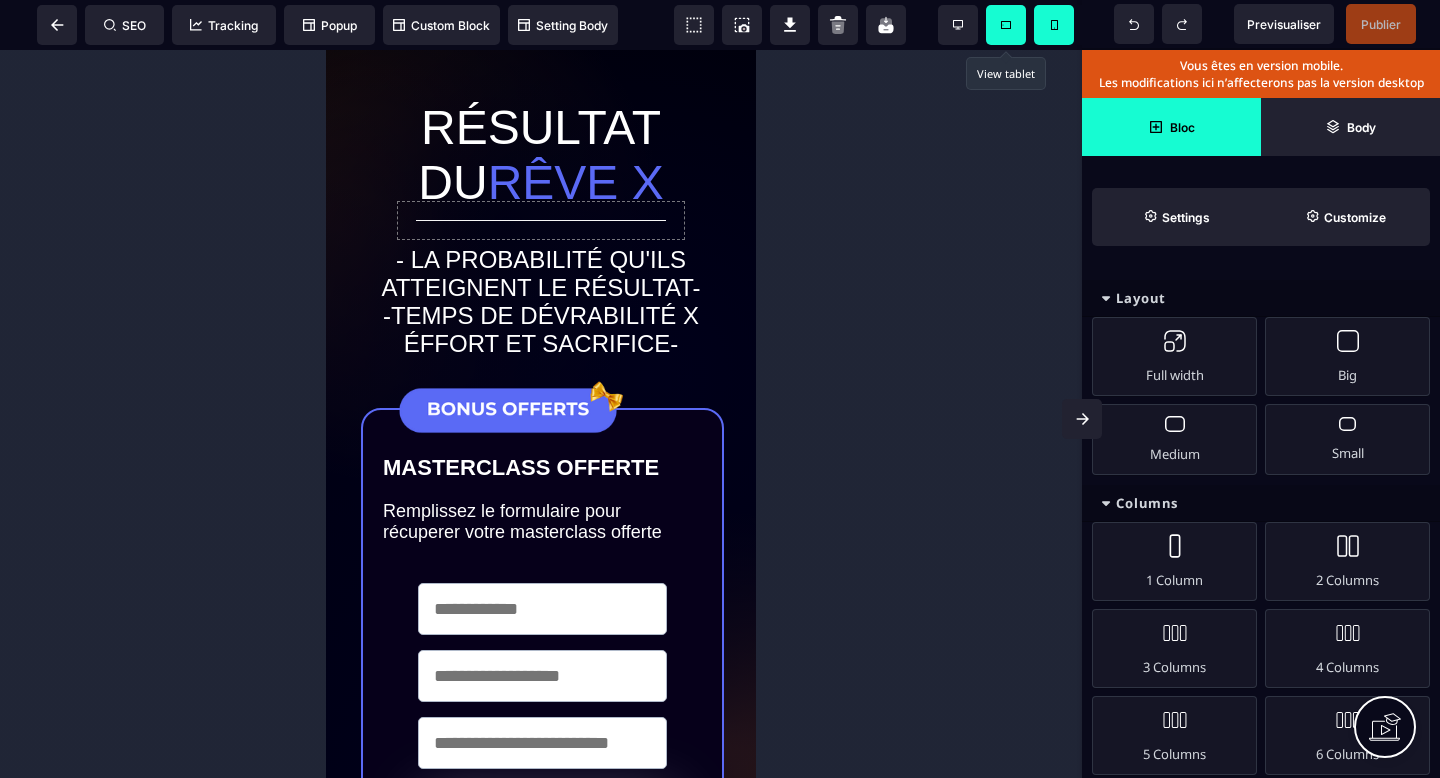 click 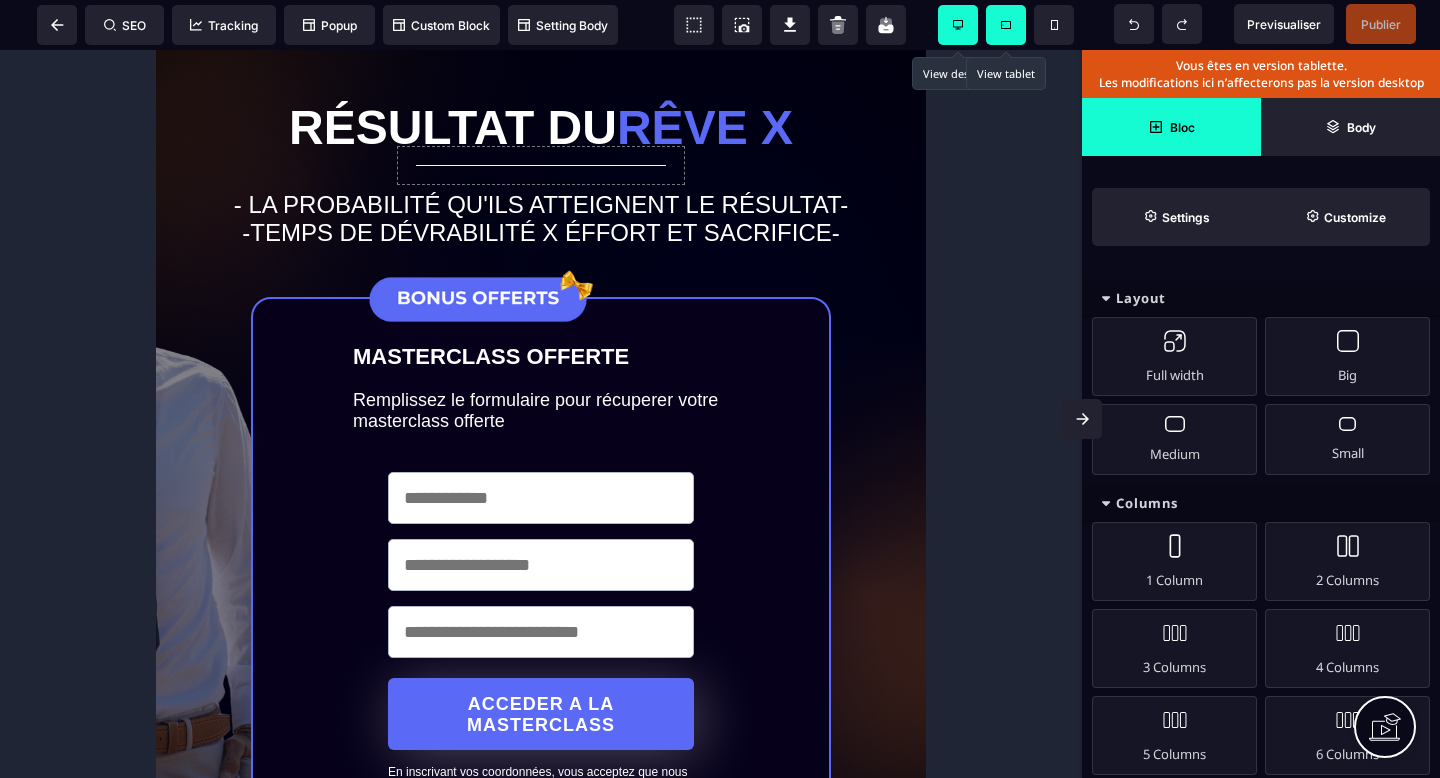click at bounding box center [958, 25] 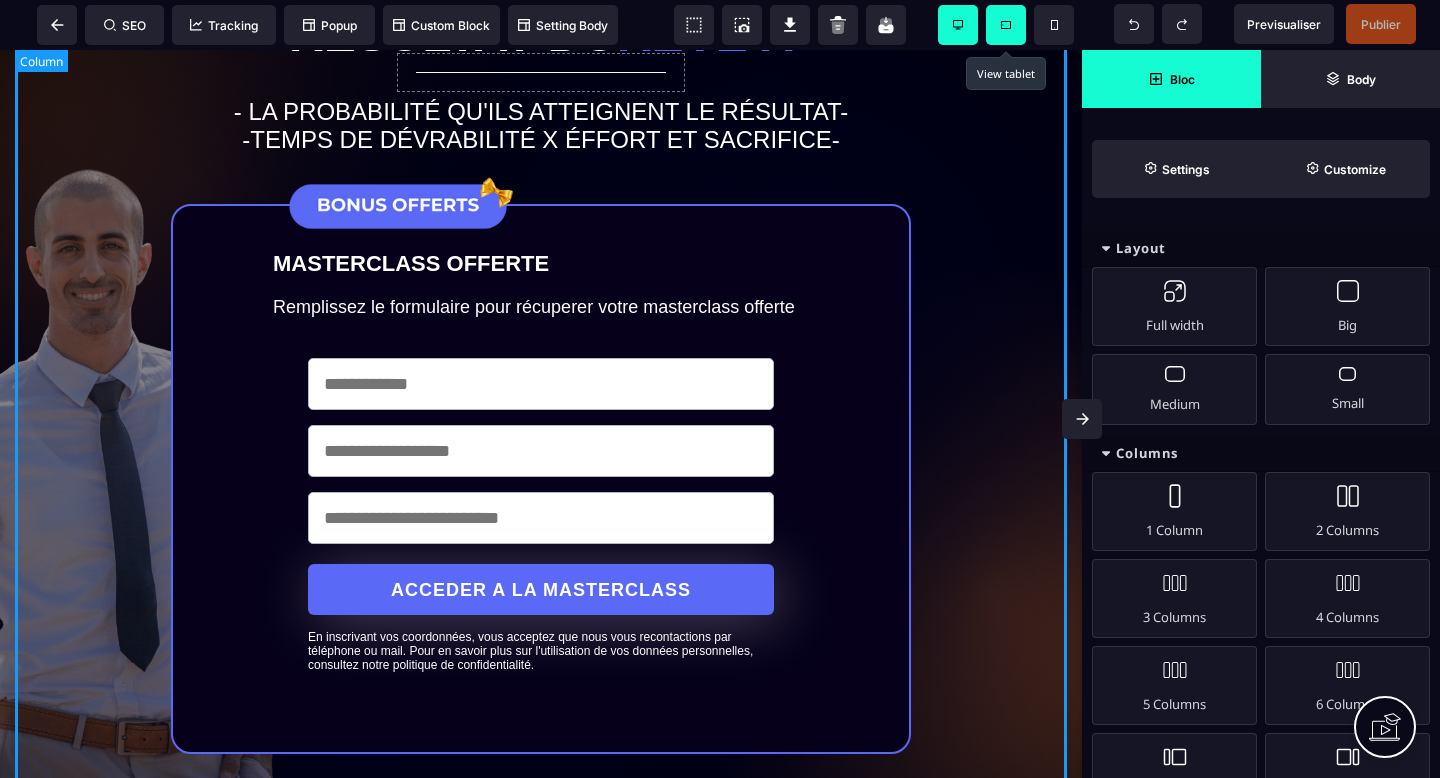scroll, scrollTop: 0, scrollLeft: 0, axis: both 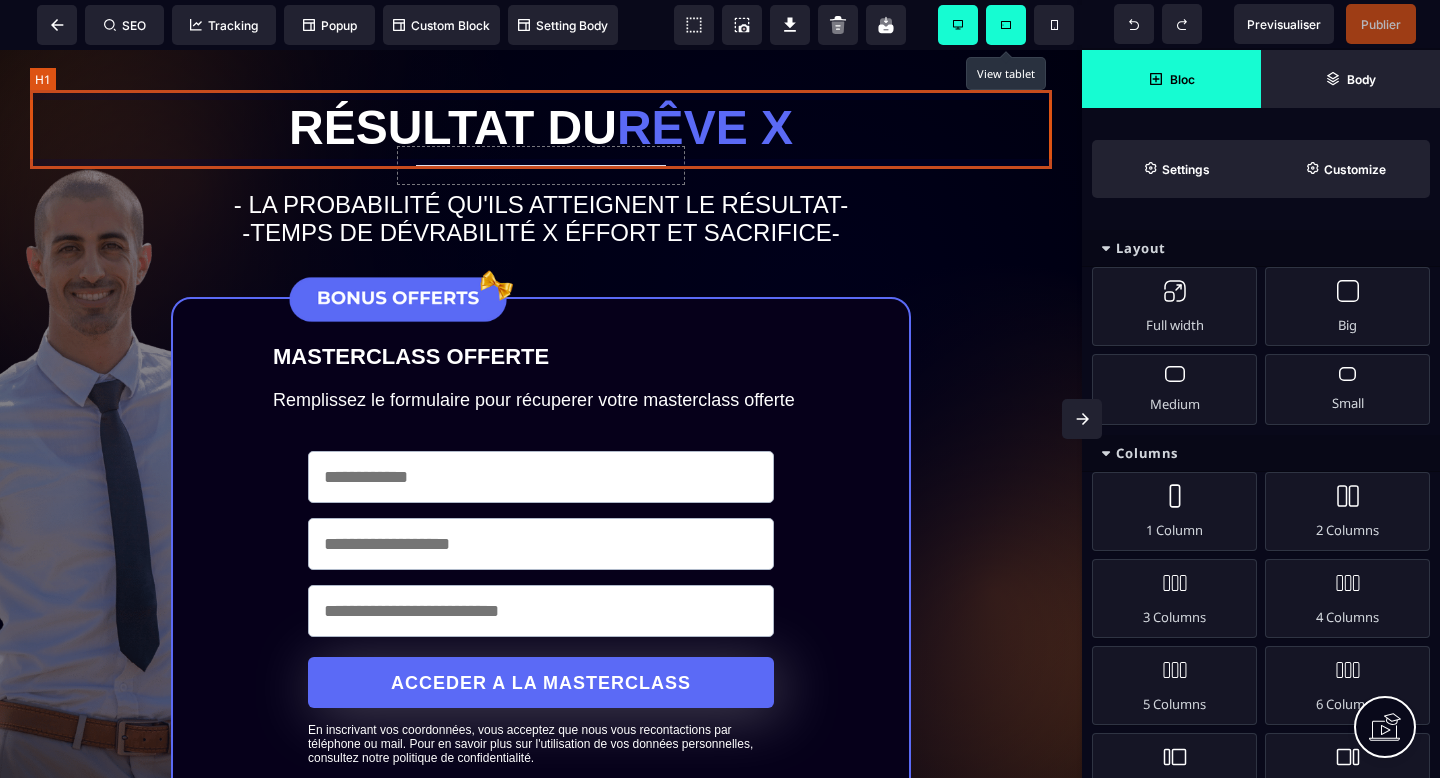 click on "Résultat du  rêve X" at bounding box center [541, 127] 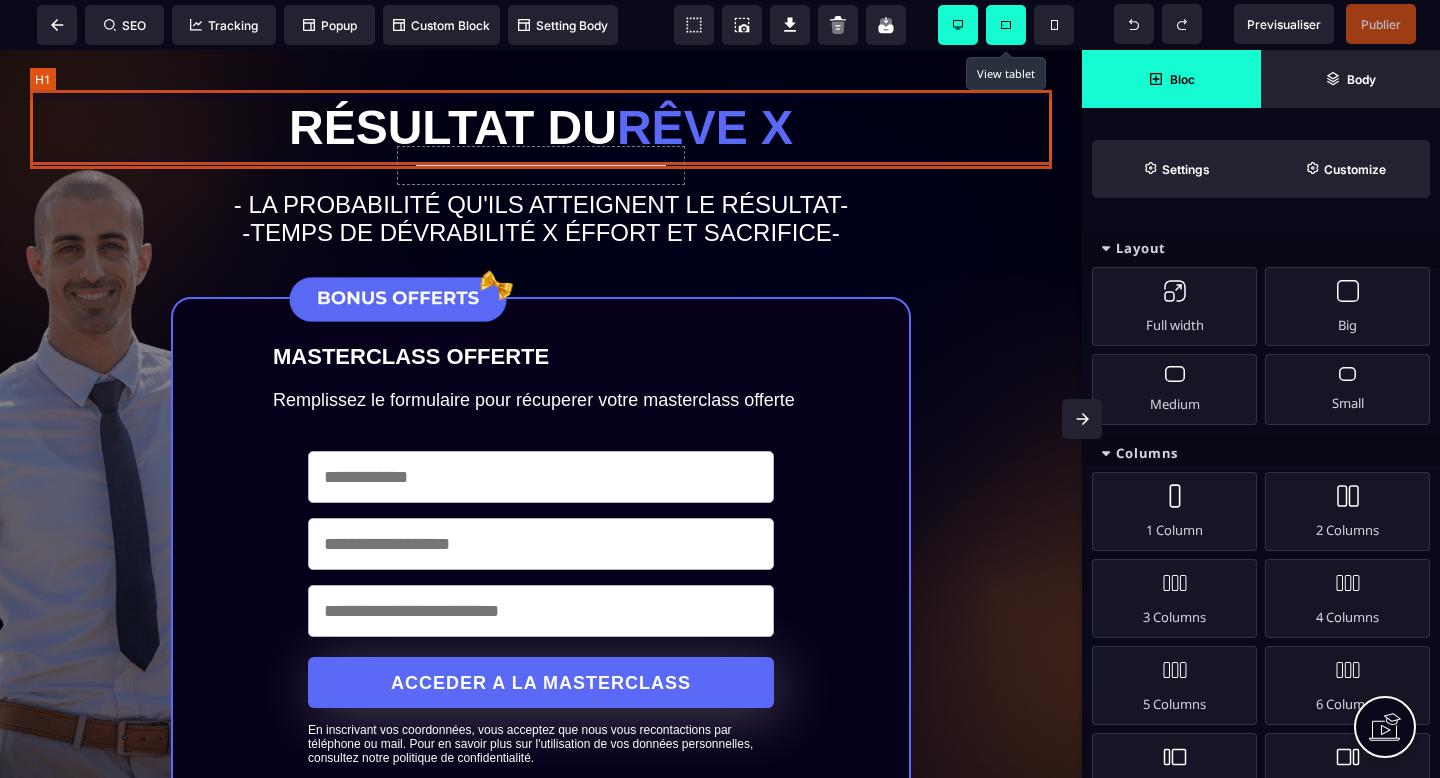 select 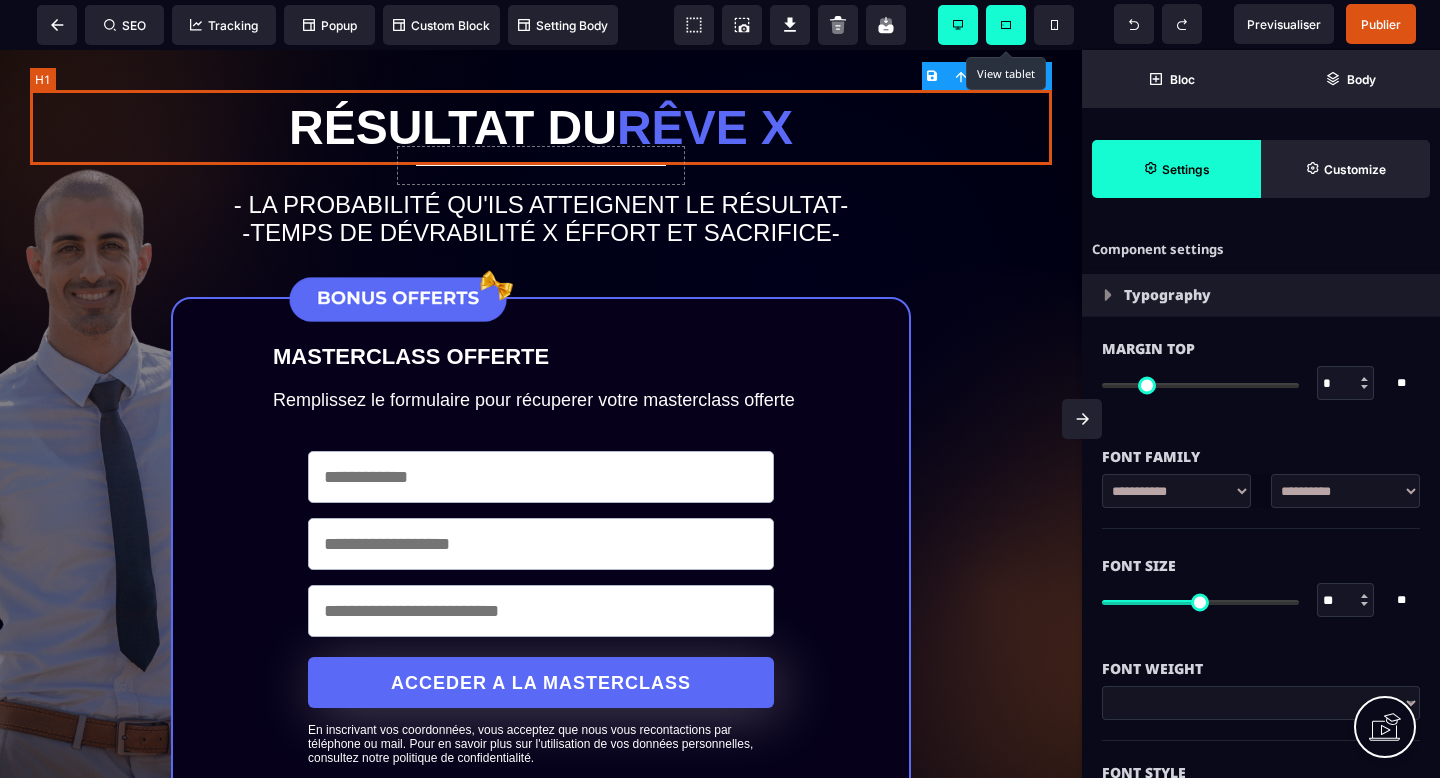 type on "****" 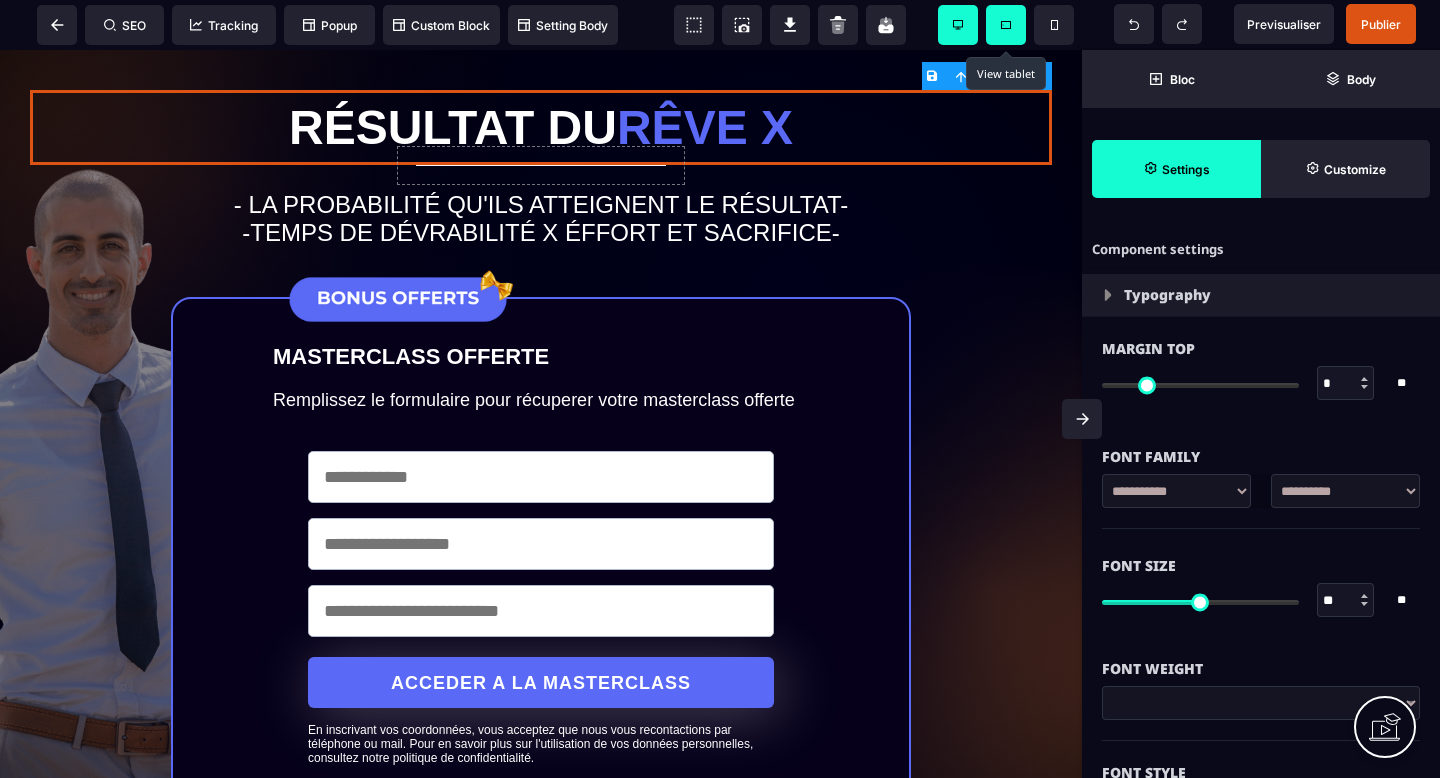 click on "**********" at bounding box center (1176, 491) 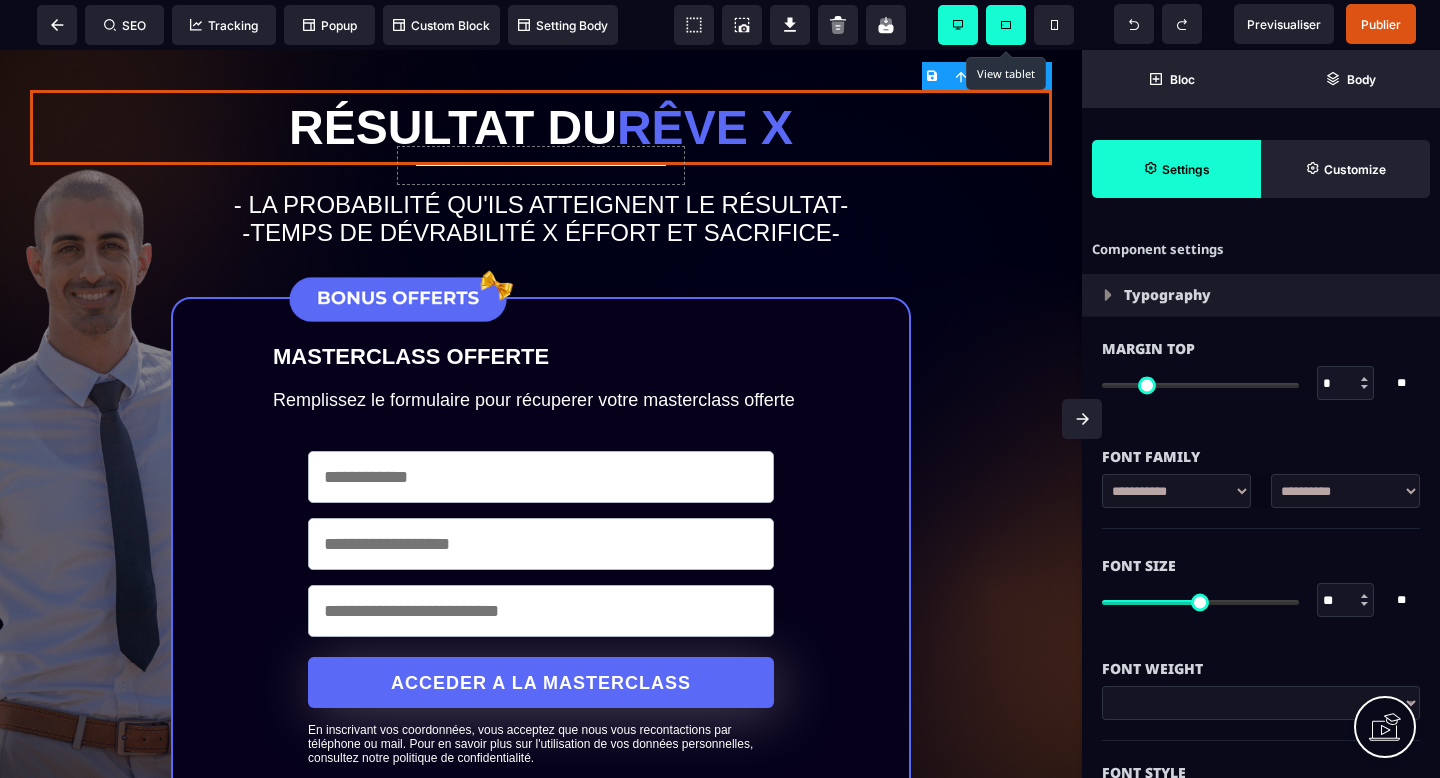 click on "**********" at bounding box center (1345, 491) 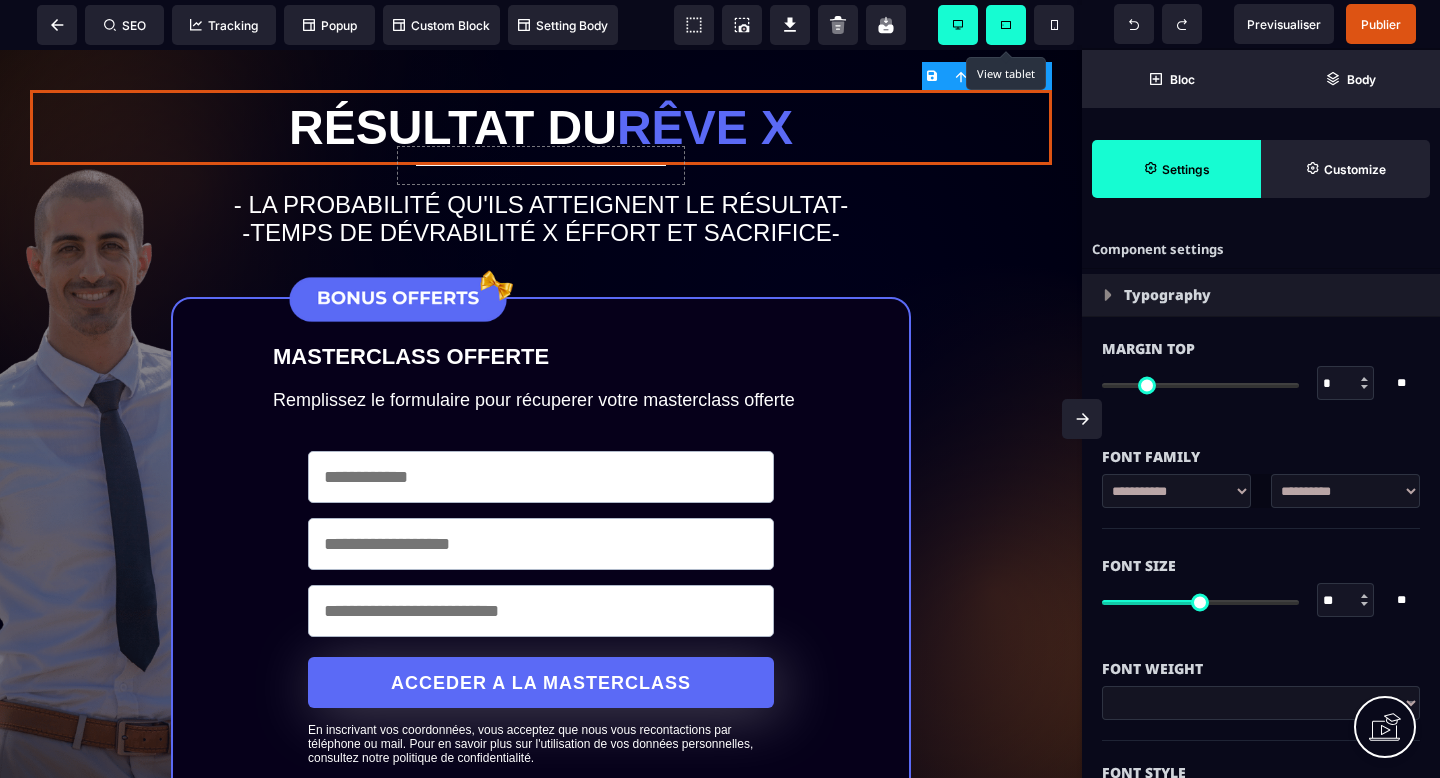 select on "**********" 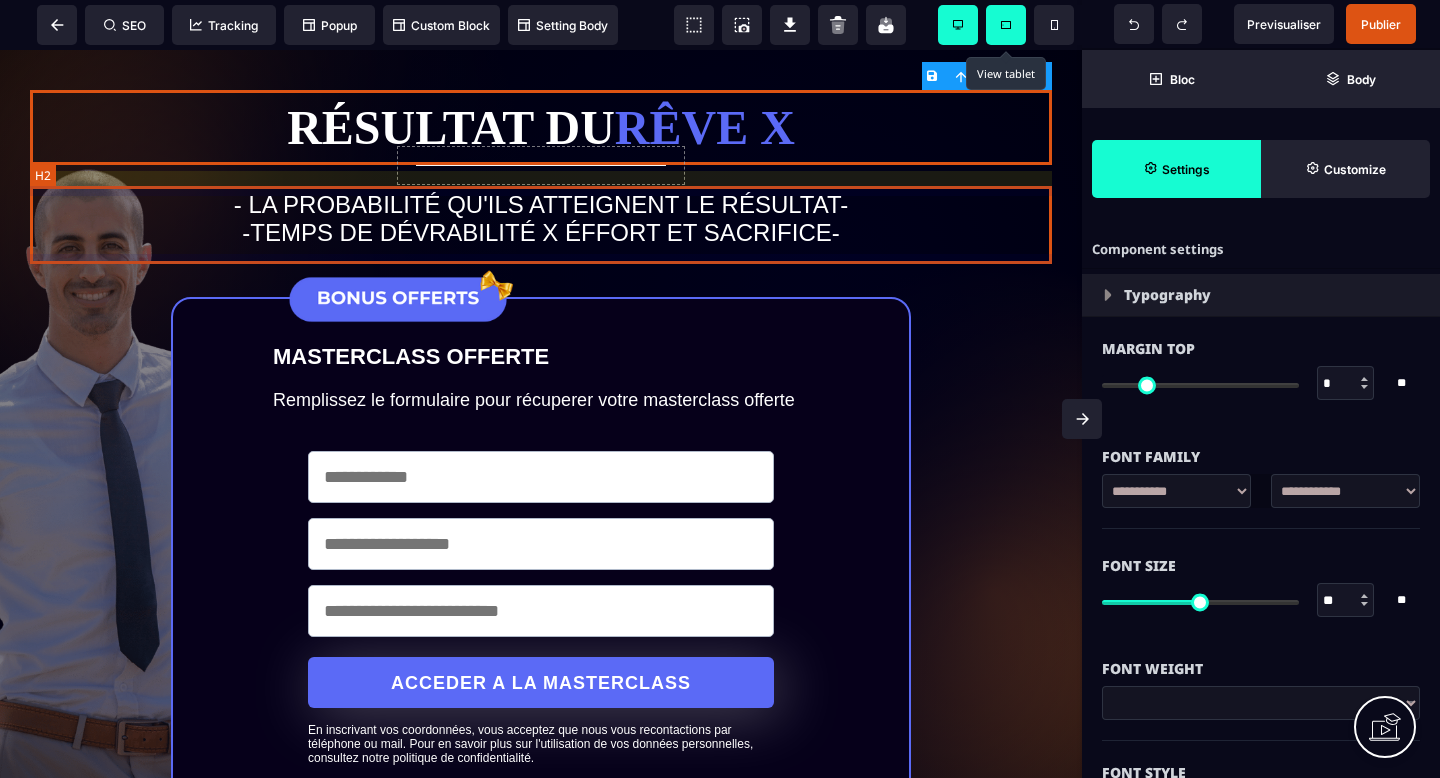 click on "- LA PROBABILITÉ QU'ILS ATTEIGNENT LE RÉSULTAT- -TEMPS DE DÉVRABILITÉ X ÉFFORT ET SACRIFICE-" at bounding box center (541, 219) 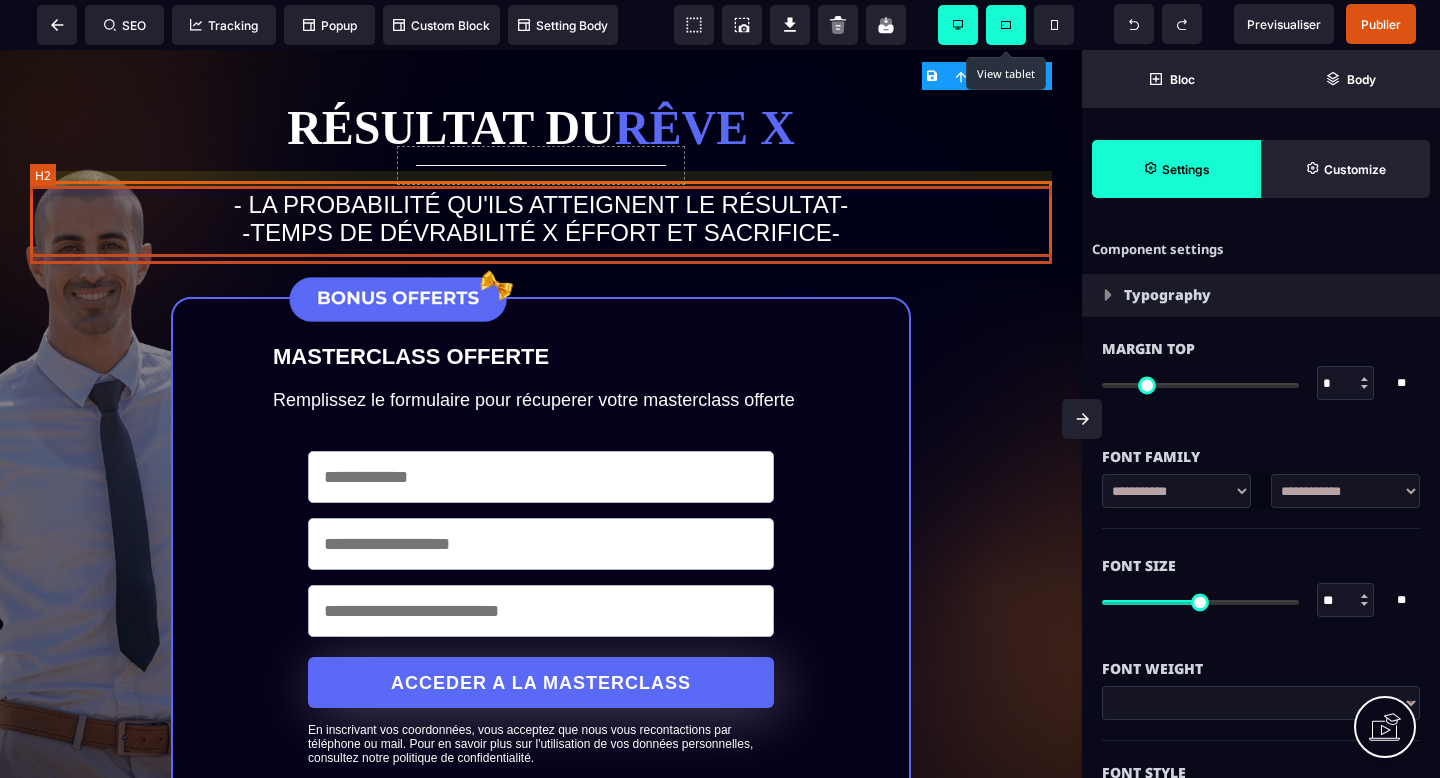 select on "***" 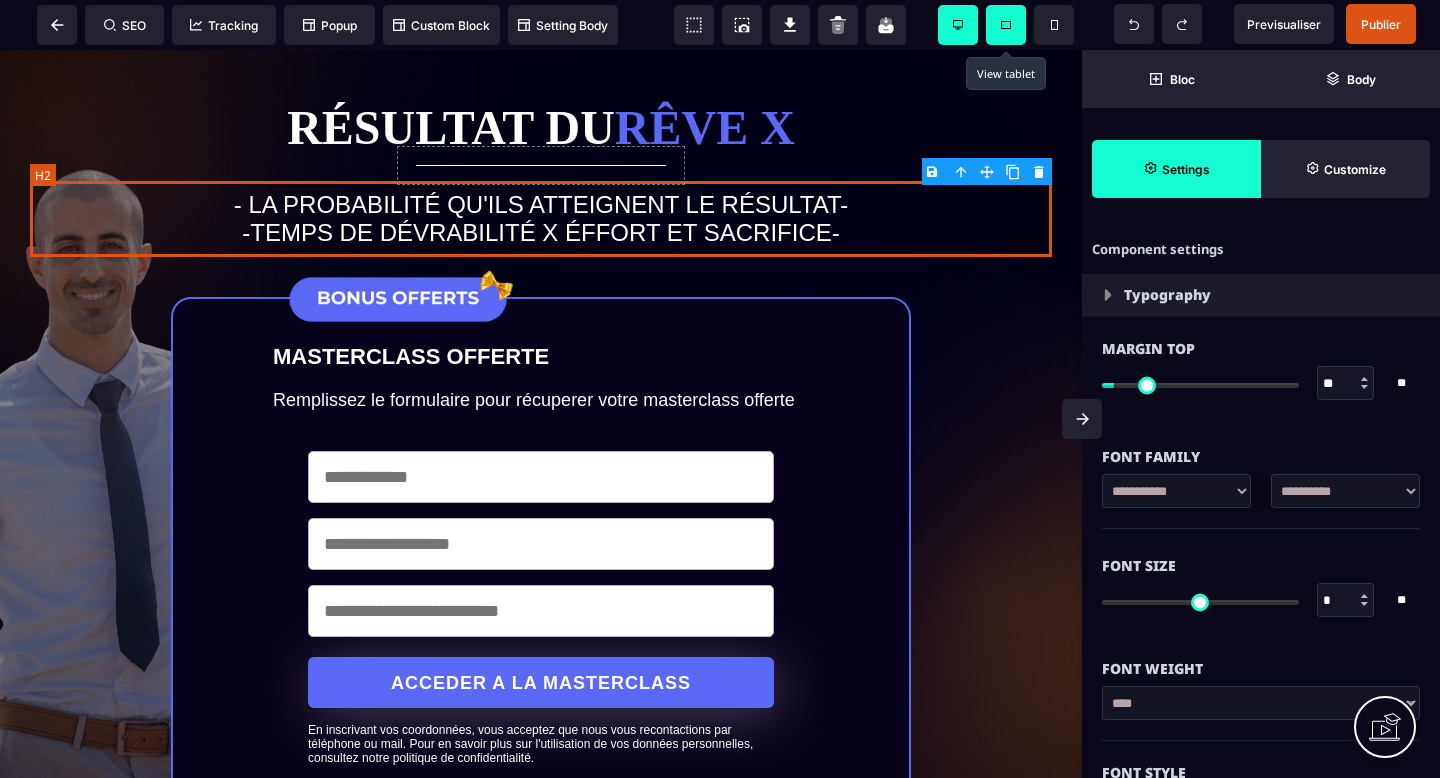type on "*" 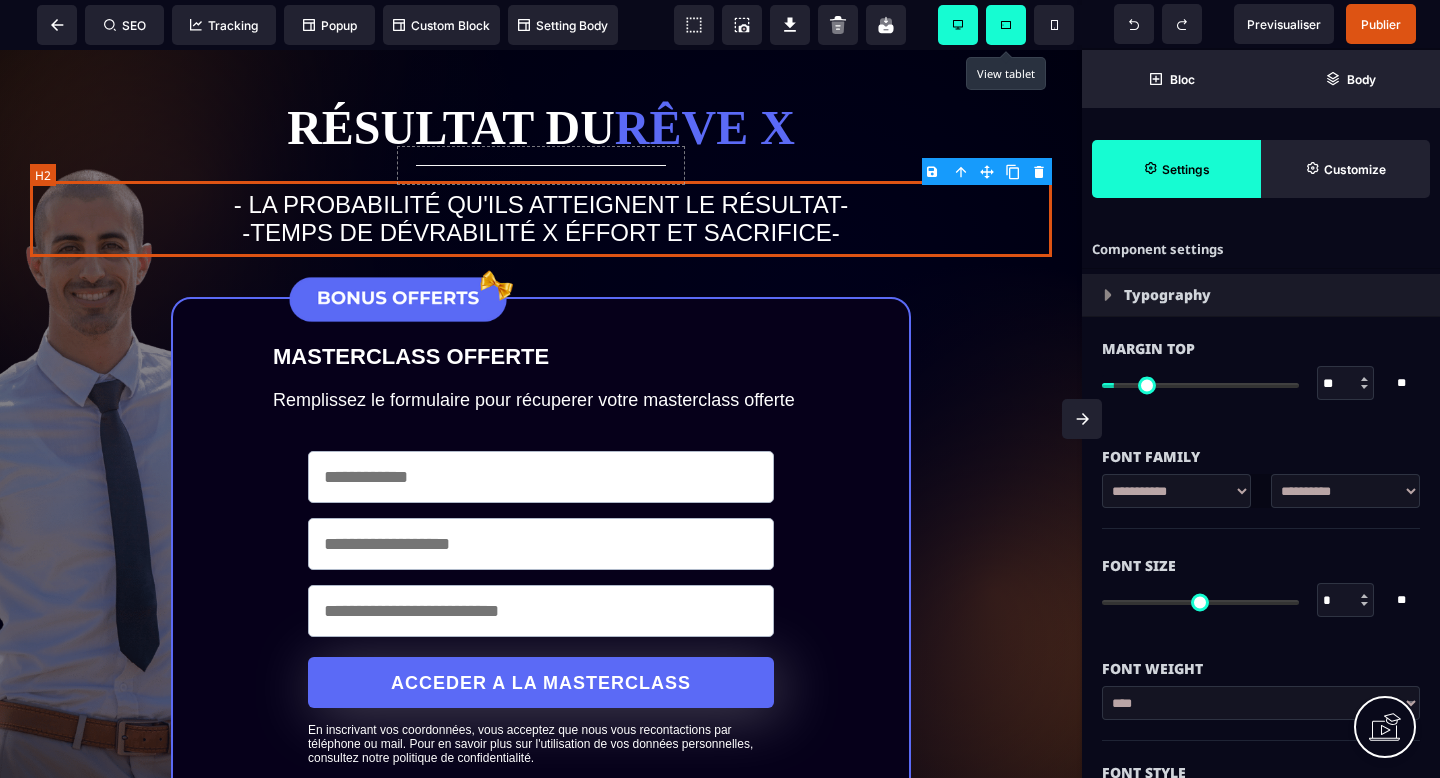 type on "**" 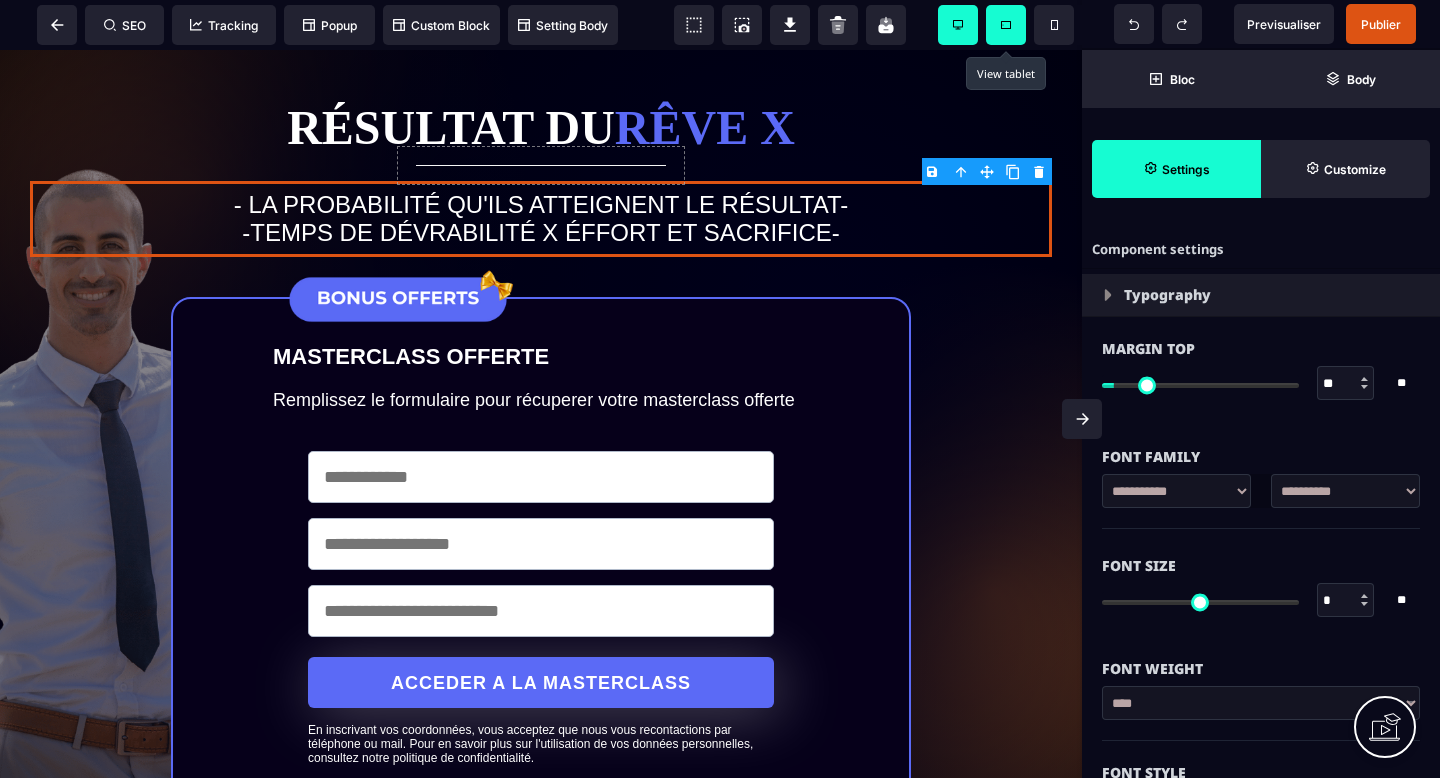 click on "**********" at bounding box center (1345, 491) 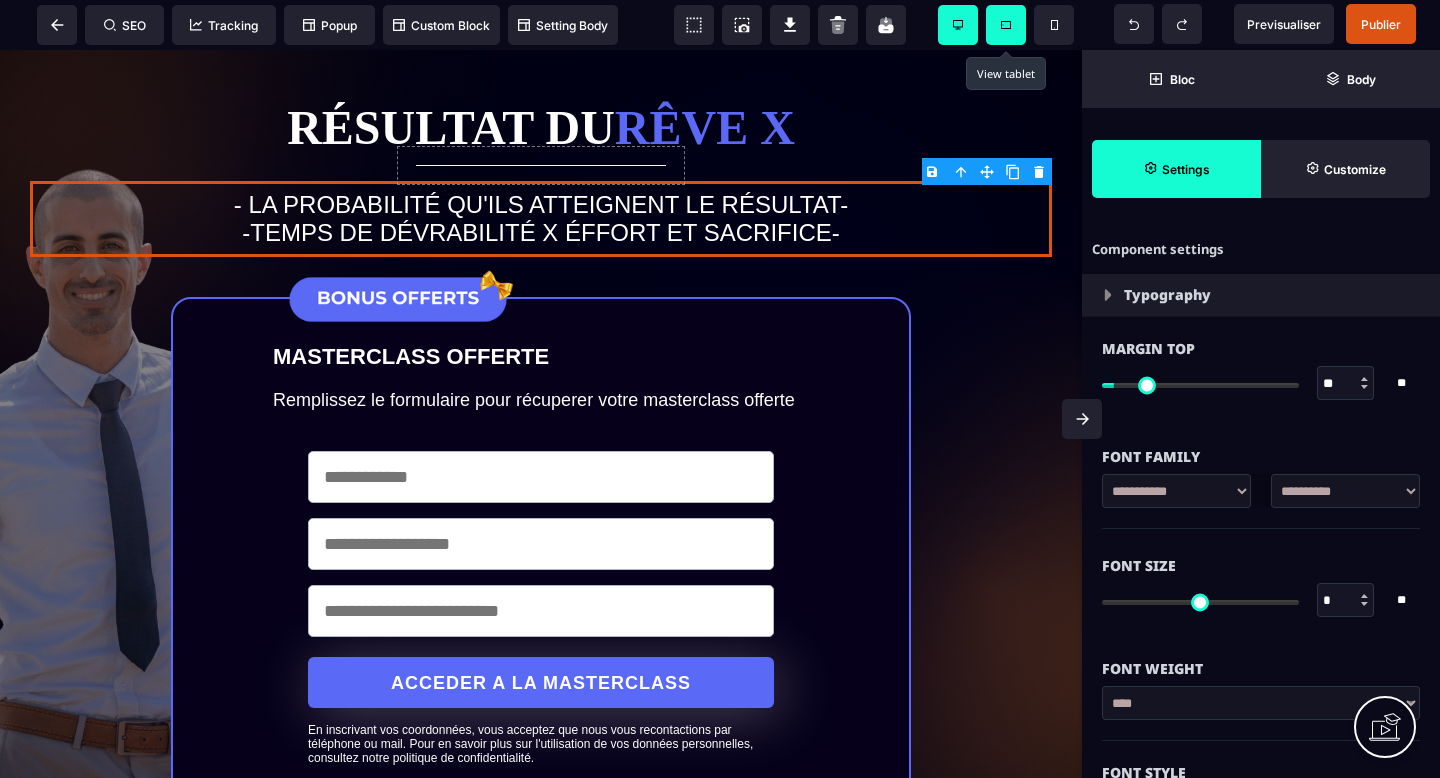 select on "**********" 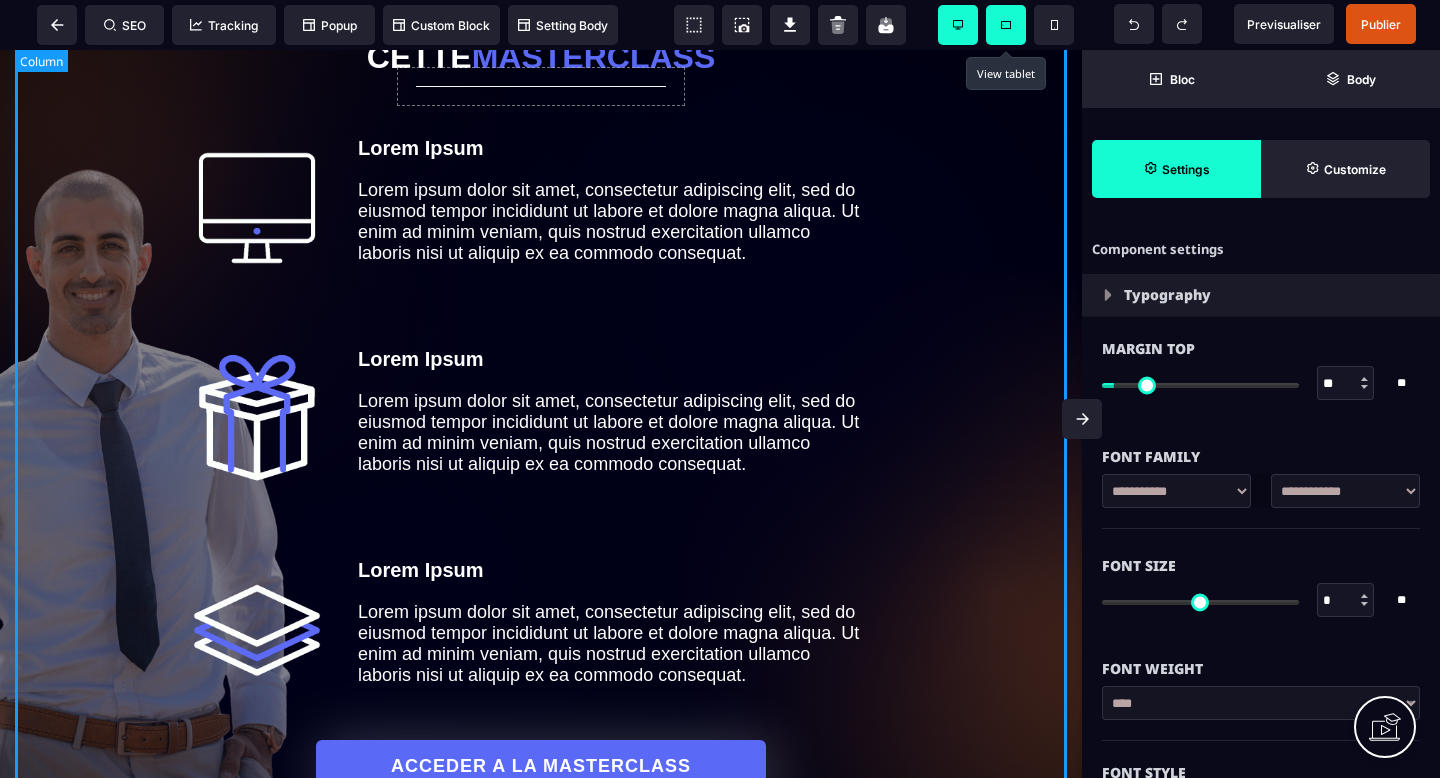 scroll, scrollTop: 0, scrollLeft: 0, axis: both 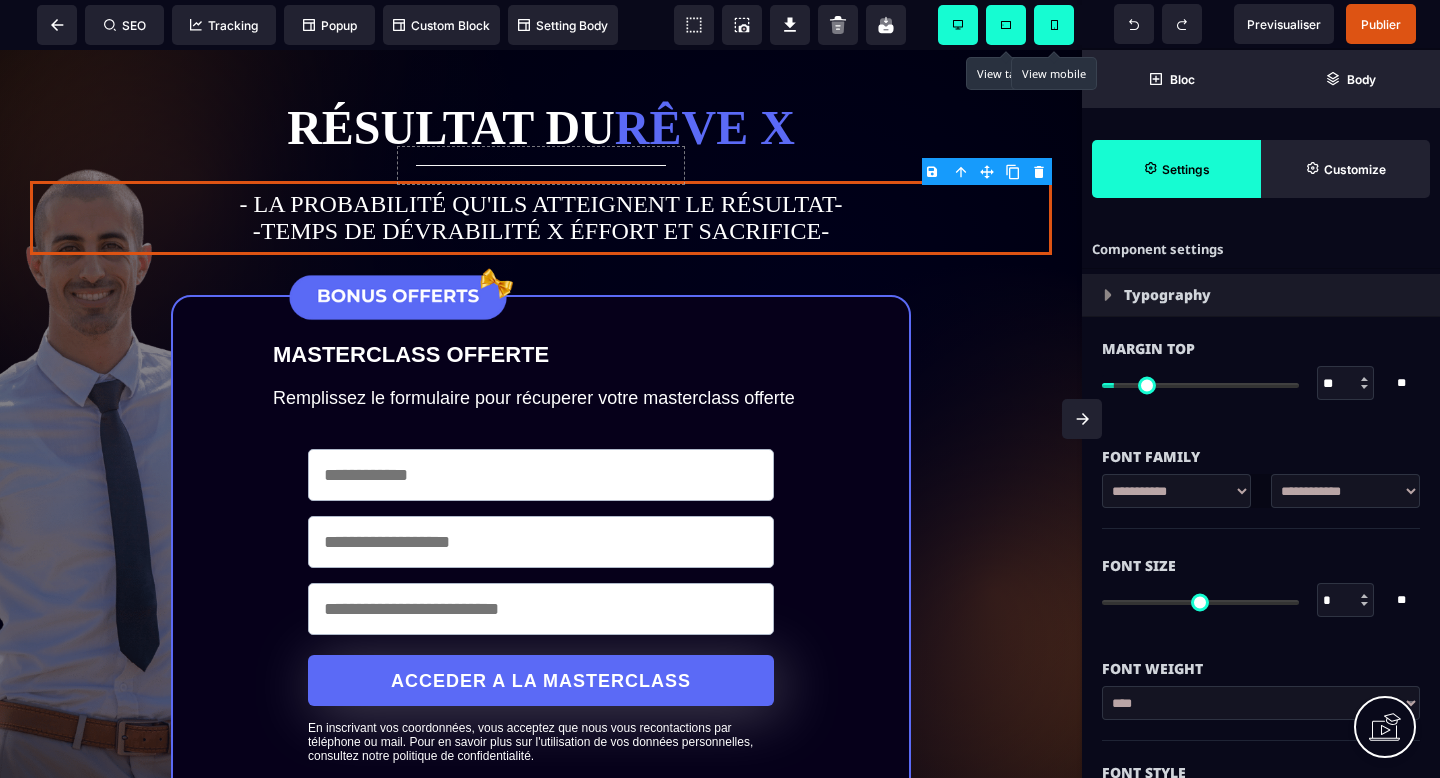 click at bounding box center [1054, 25] 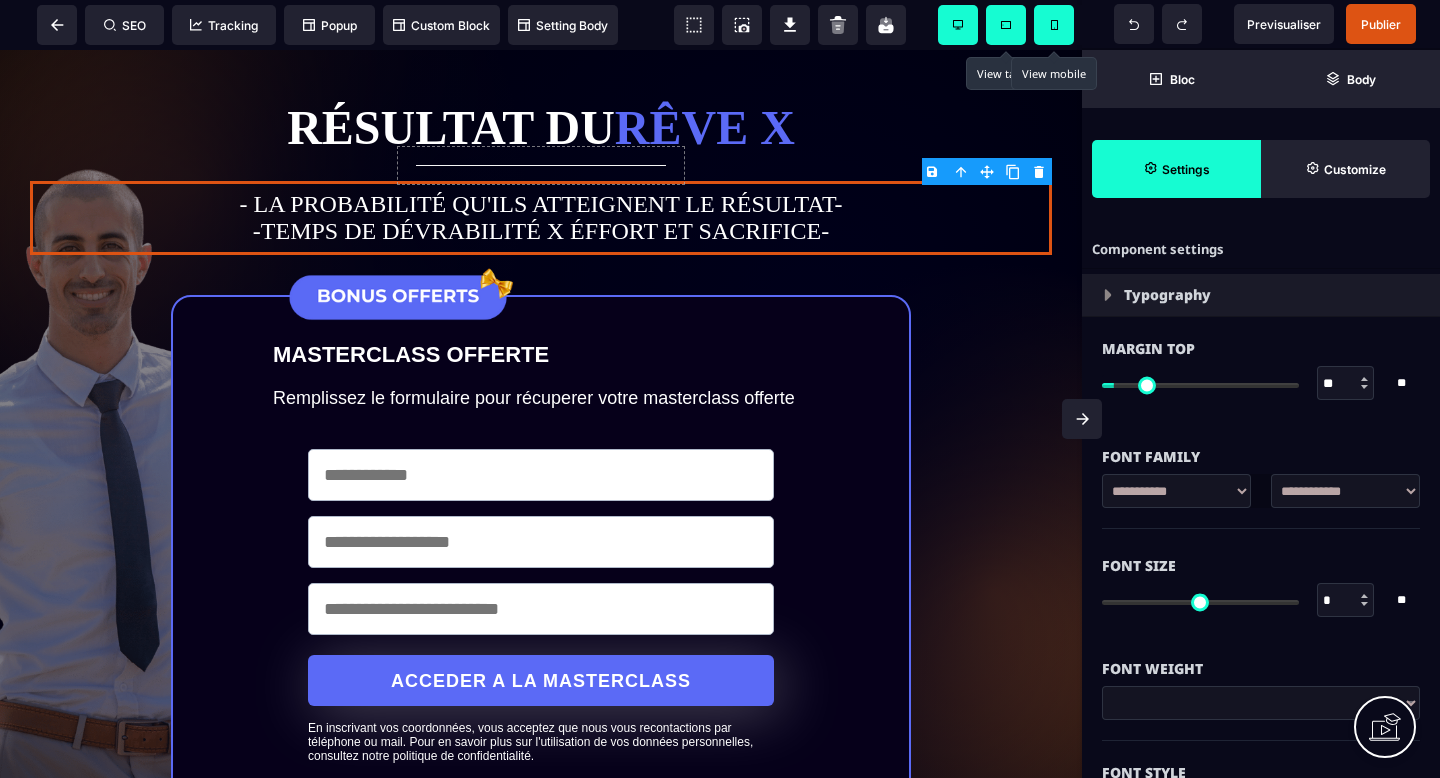 select 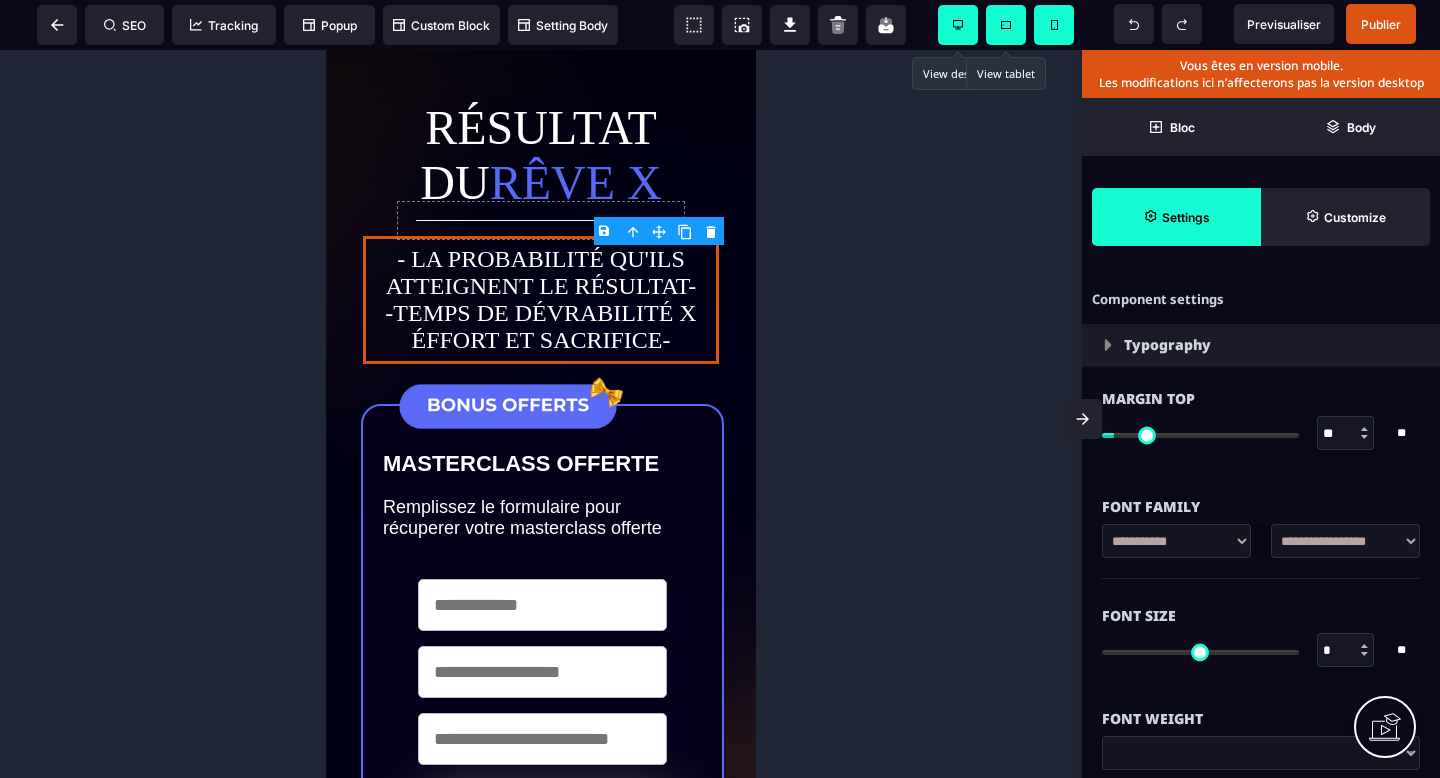 click at bounding box center [958, 25] 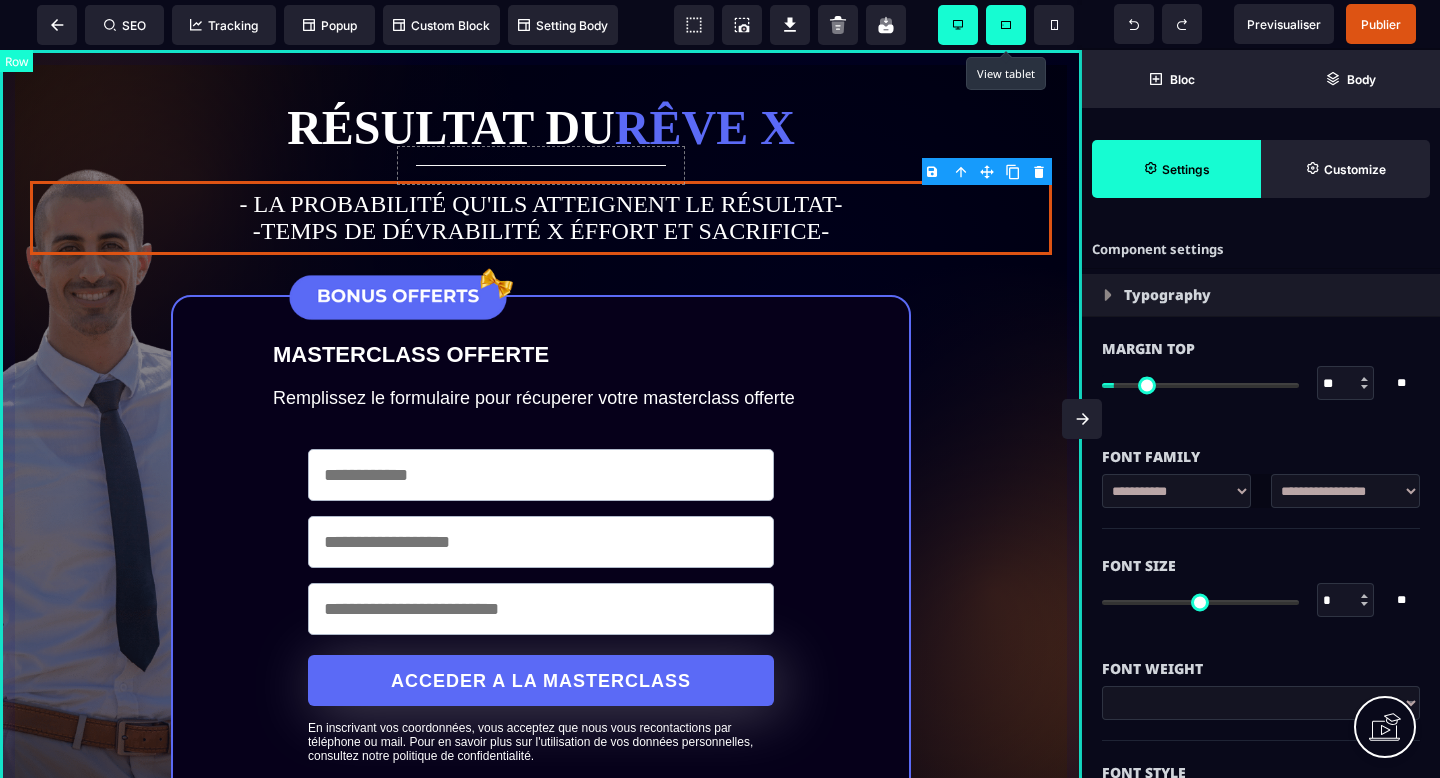 click on "Résultat du  rêve X - LA PROBABILITÉ QU'ILS ATTEIGNENT LE RÉSULTAT- -TEMPS DE DÉVRABILITÉ X ÉFFORT ET SACRIFICE- MASTERCLASS OFFERTE Remplissez le formulaire pour récuperer votre masterclass offerte ACCEDER A LA MASTERCLASS En inscrivant vos coordonnées, vous acceptez que nous vous recontactions par téléphone ou mail. Pour en savoir plus sur l'utilisation de vos données personnelles, consultez notre politique de confidentialité. Ce que vous obtiendrez dans cette  masterclass Lorem Ipsum Lorem ipsum dolor sit amet, consectetur adipiscing elit, sed do eiusmod tempor incididunt ut labore et dolore magna aliqua. Ut enim ad minim veniam, quis nostrud exercitation ullamco laboris nisi ut aliquip ex ea commodo consequat. Lorem Ipsum Lorem ipsum dolor sit amet, consectetur adipiscing elit, sed do eiusmod tempor incididunt ut labore et dolore magna aliqua. Ut enim ad minim veniam, quis nostrud exercitation ullamco laboris nisi ut aliquip ex ea commodo consequat. Lorem Ipsum ACCEDER A LA MASTERCLASS" at bounding box center (541, 917) 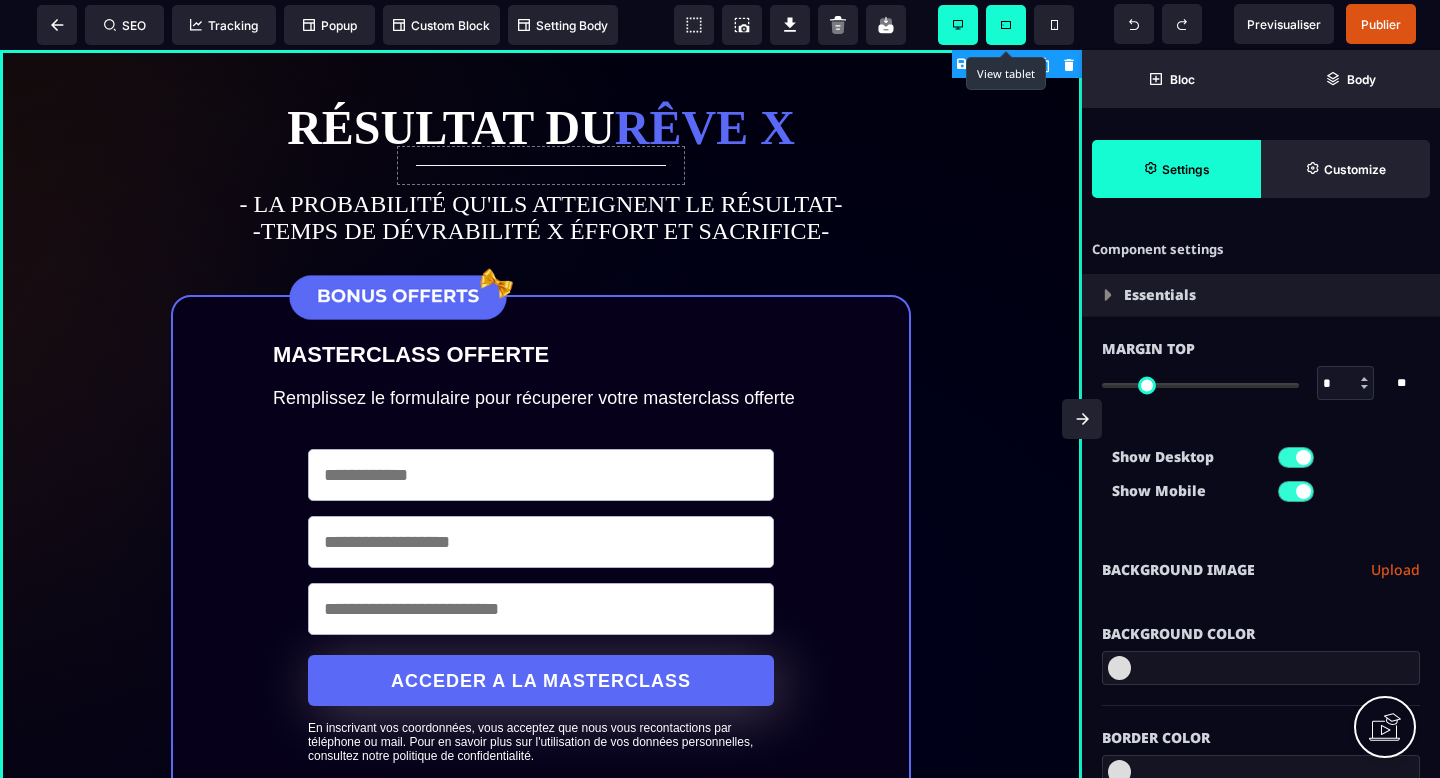 type on "*" 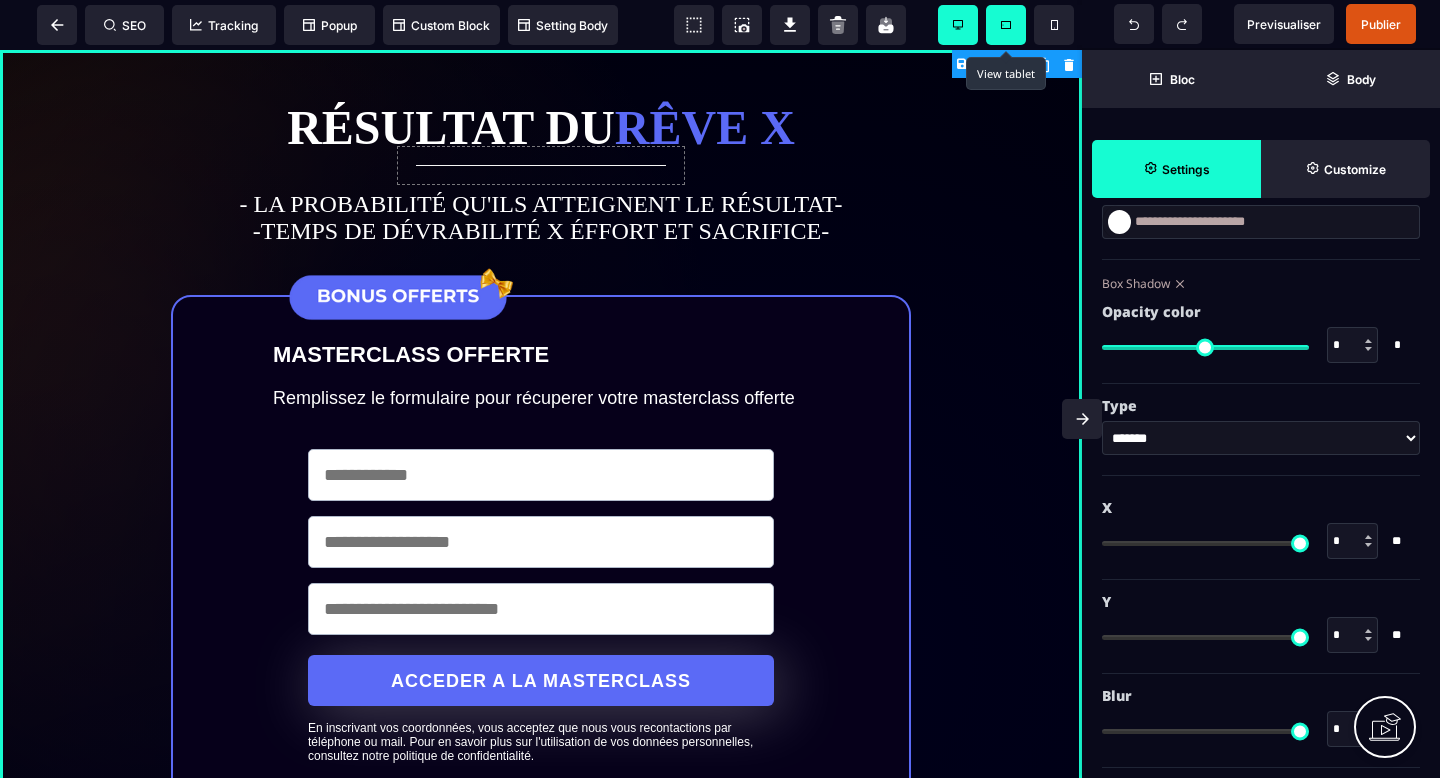 scroll, scrollTop: 2380, scrollLeft: 0, axis: vertical 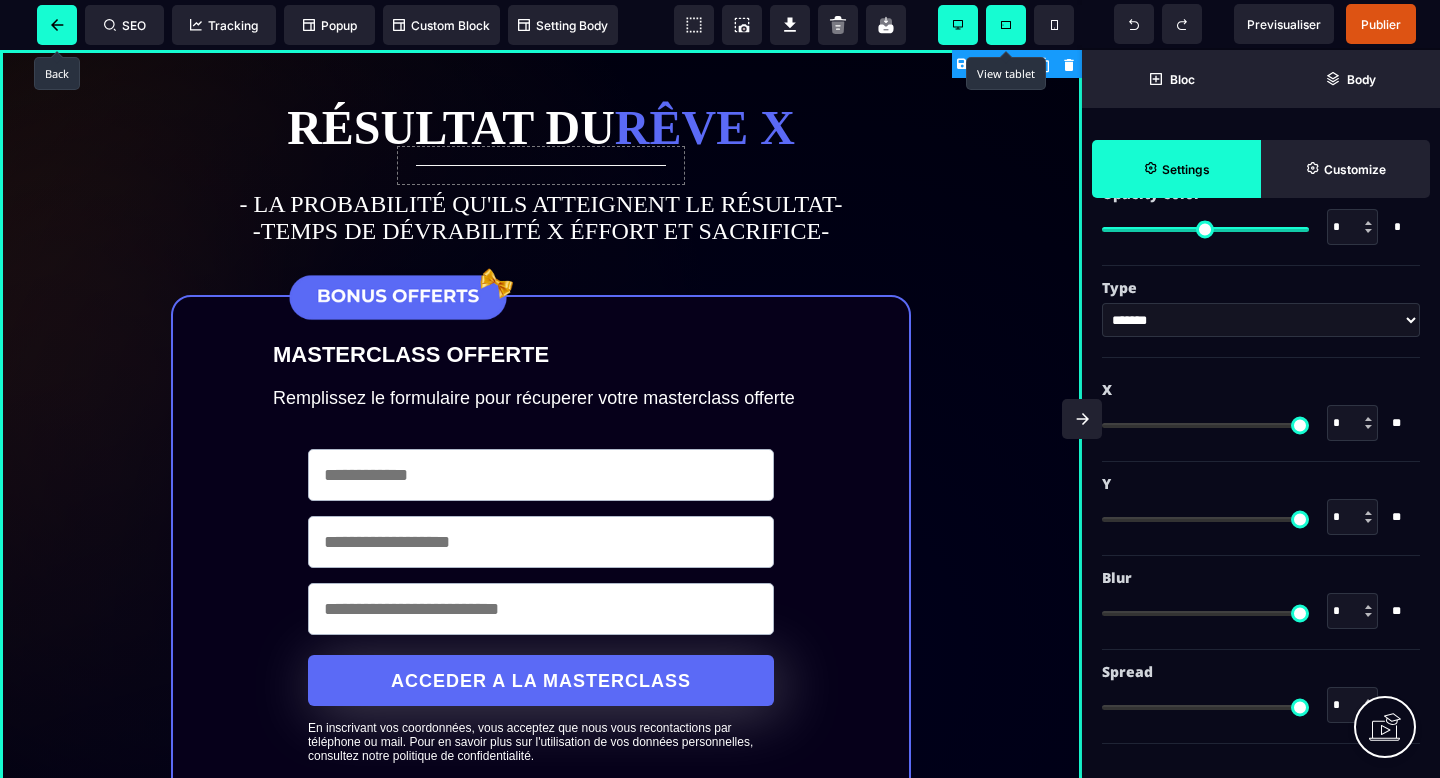 click at bounding box center [57, 25] 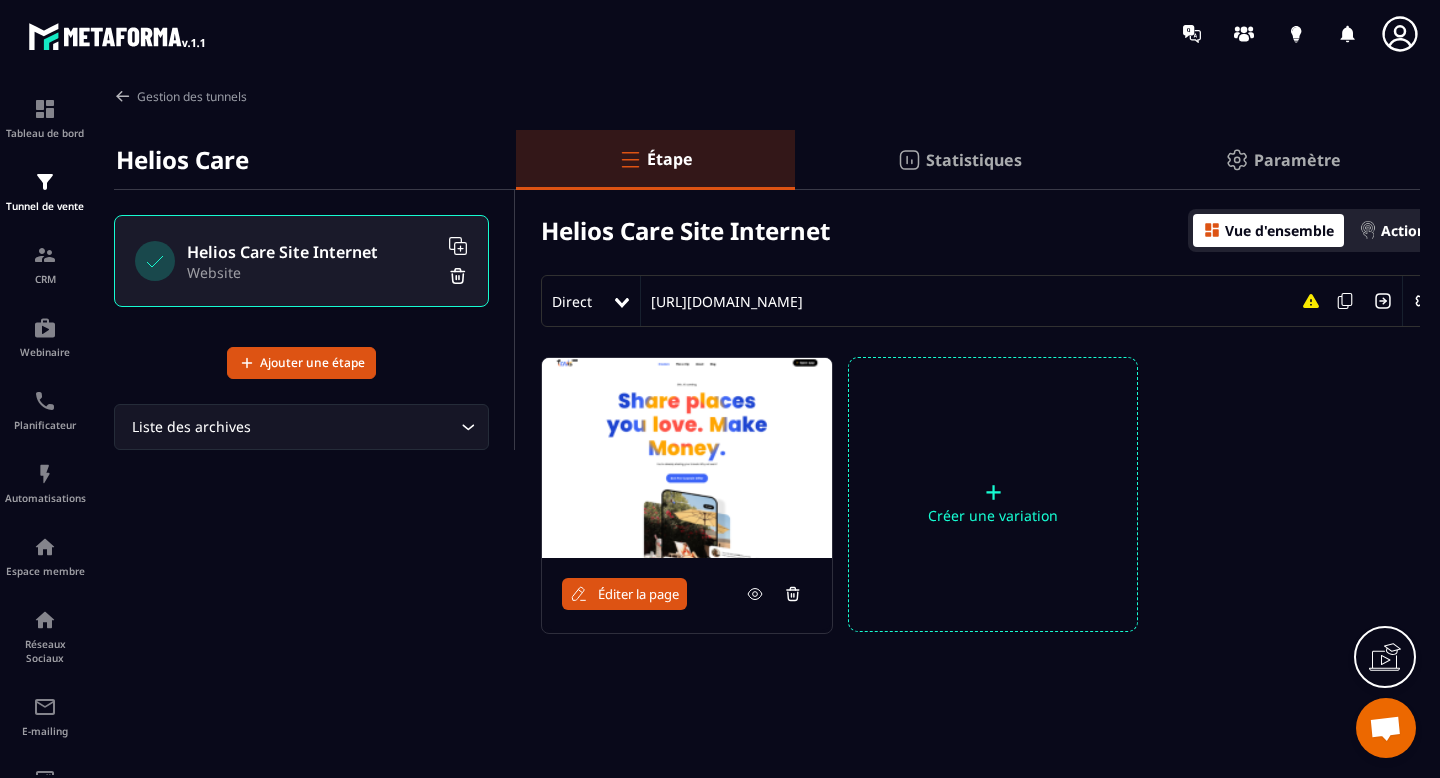 click on "Éditer la page" at bounding box center [624, 594] 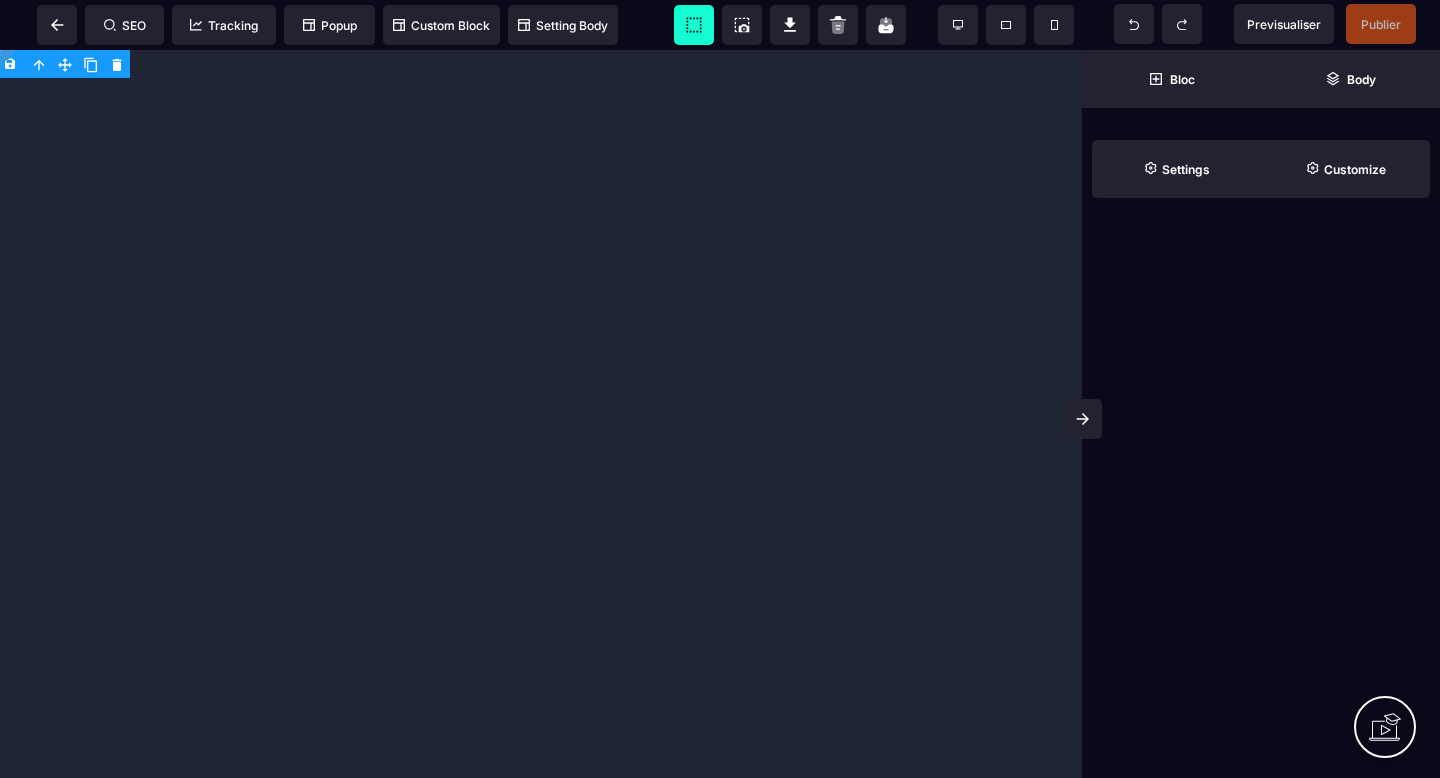 scroll, scrollTop: 0, scrollLeft: 0, axis: both 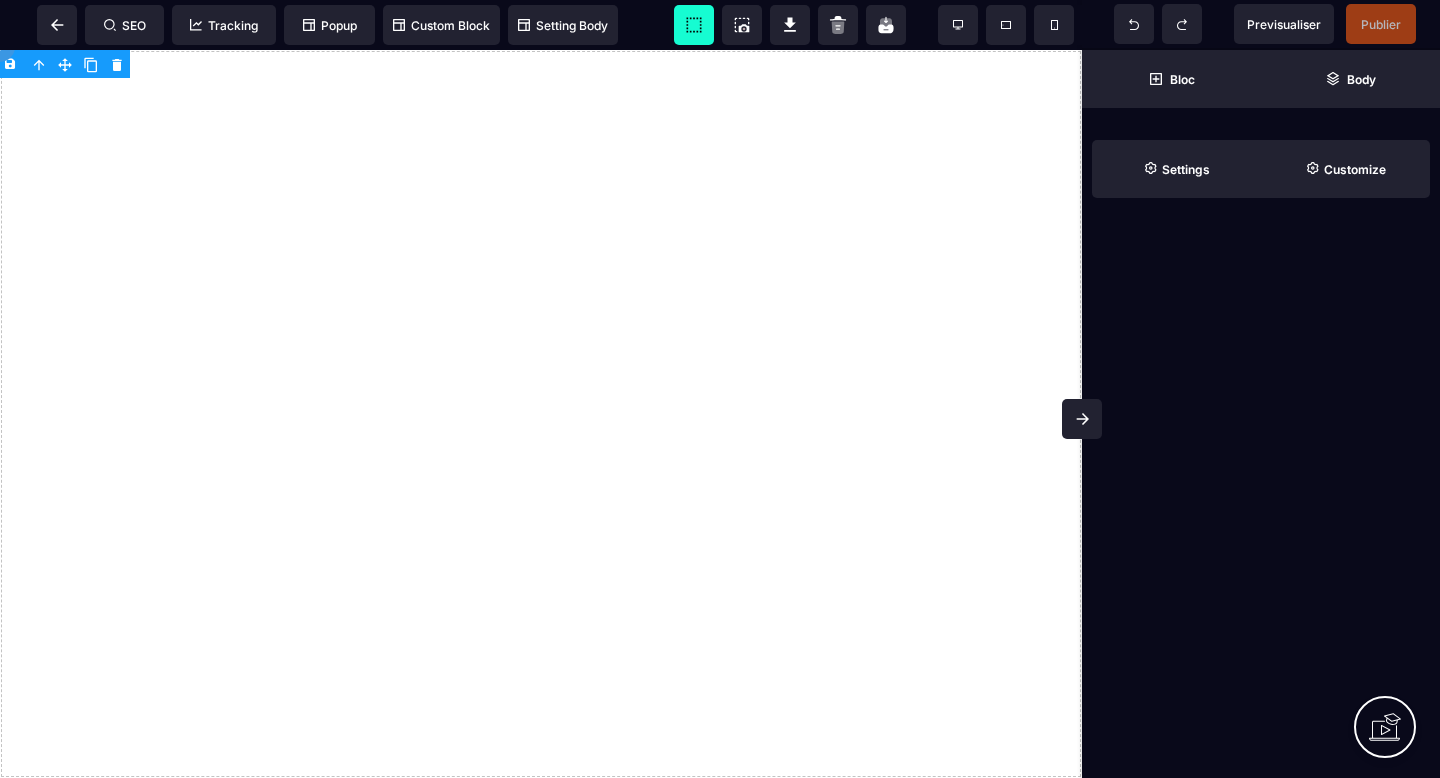 click on "Layout
Full width
Big
Medium
Small
Columns
1 Column
2 Columns
3 Columns
4 Columns
5 Columns
6 Columns
2 Columns 3/7
2 Columns 7/3
2 Columns 4/5
Text" at bounding box center [1261, 389] 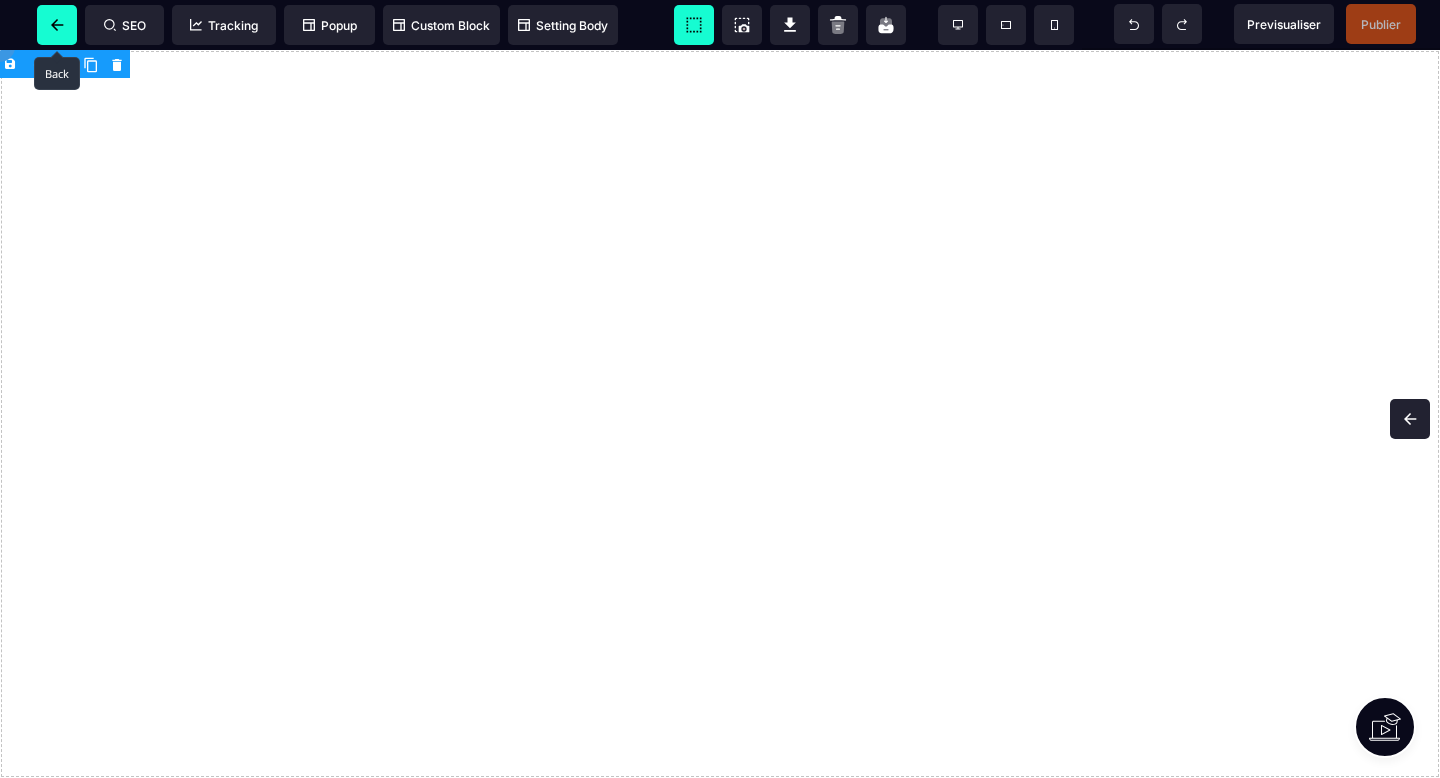 click at bounding box center [57, 25] 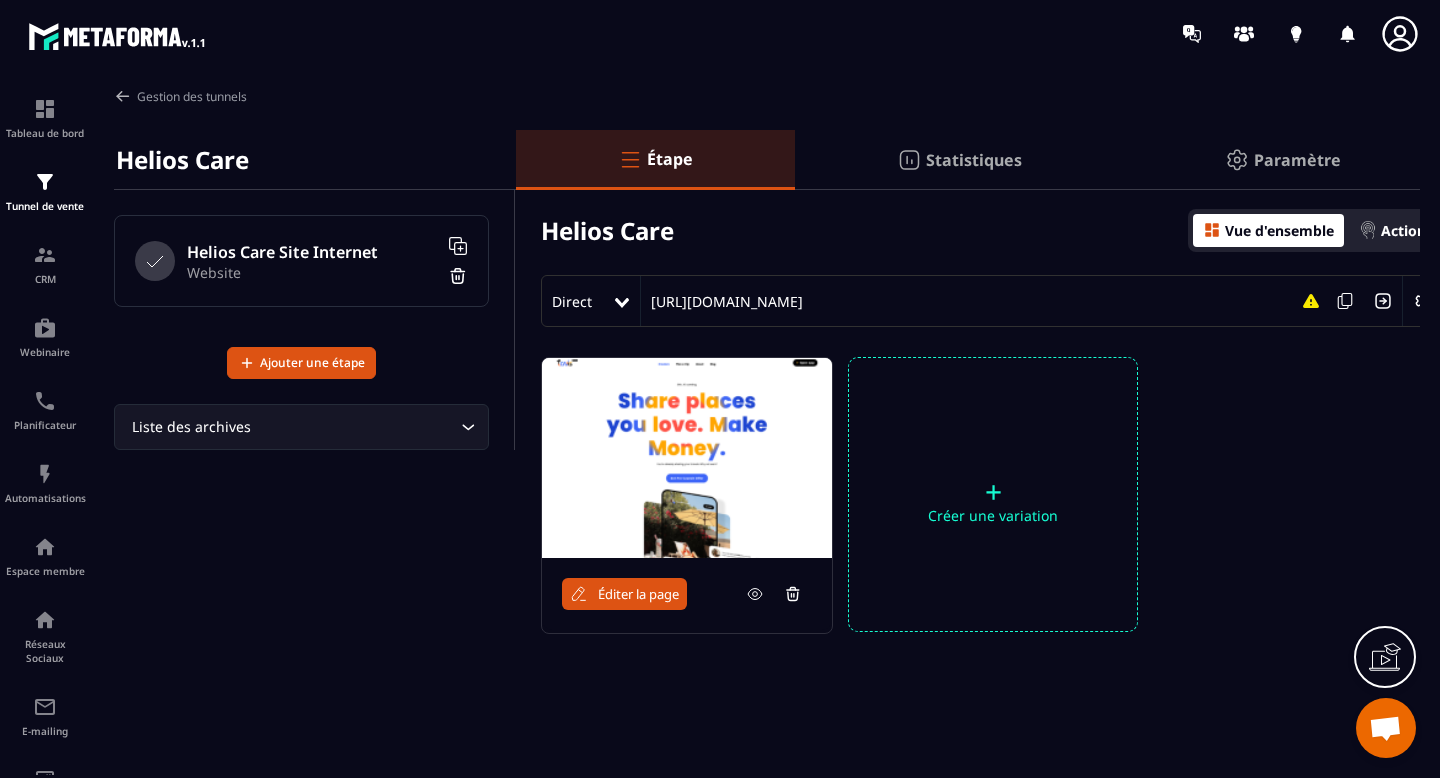 click at bounding box center (687, 458) 